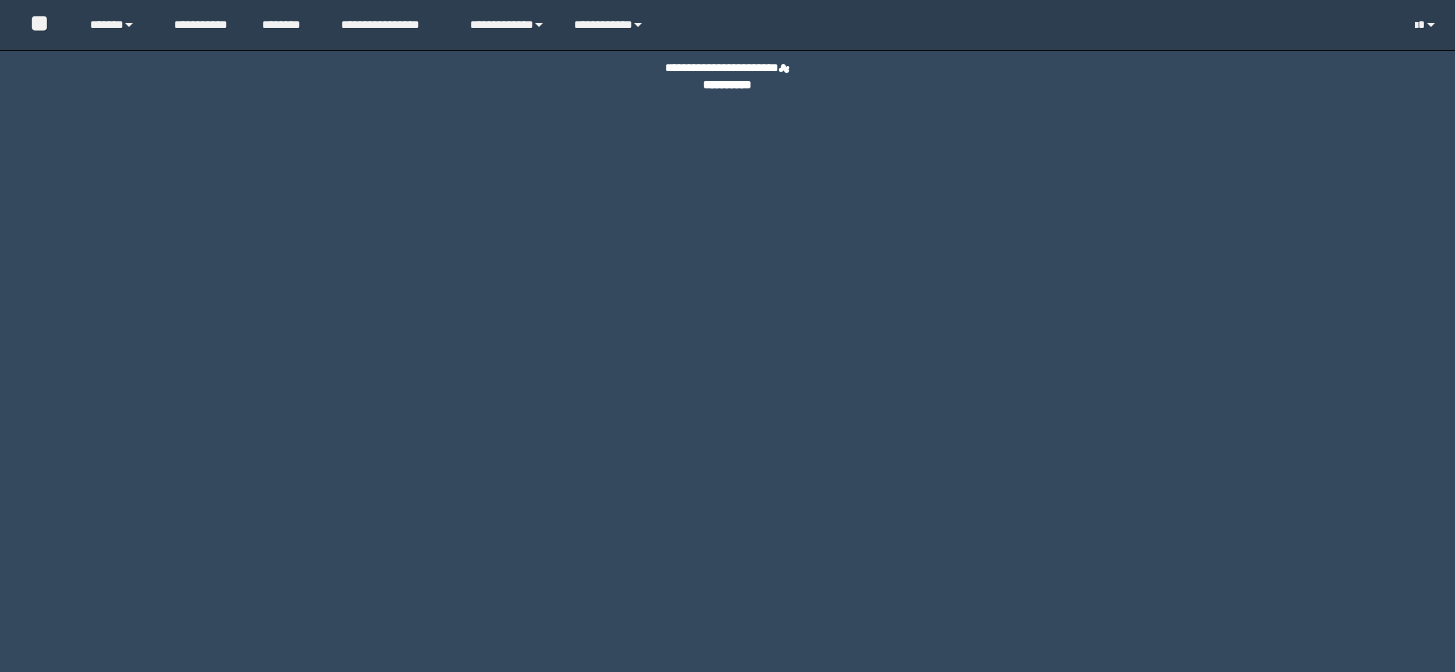 scroll, scrollTop: 0, scrollLeft: 0, axis: both 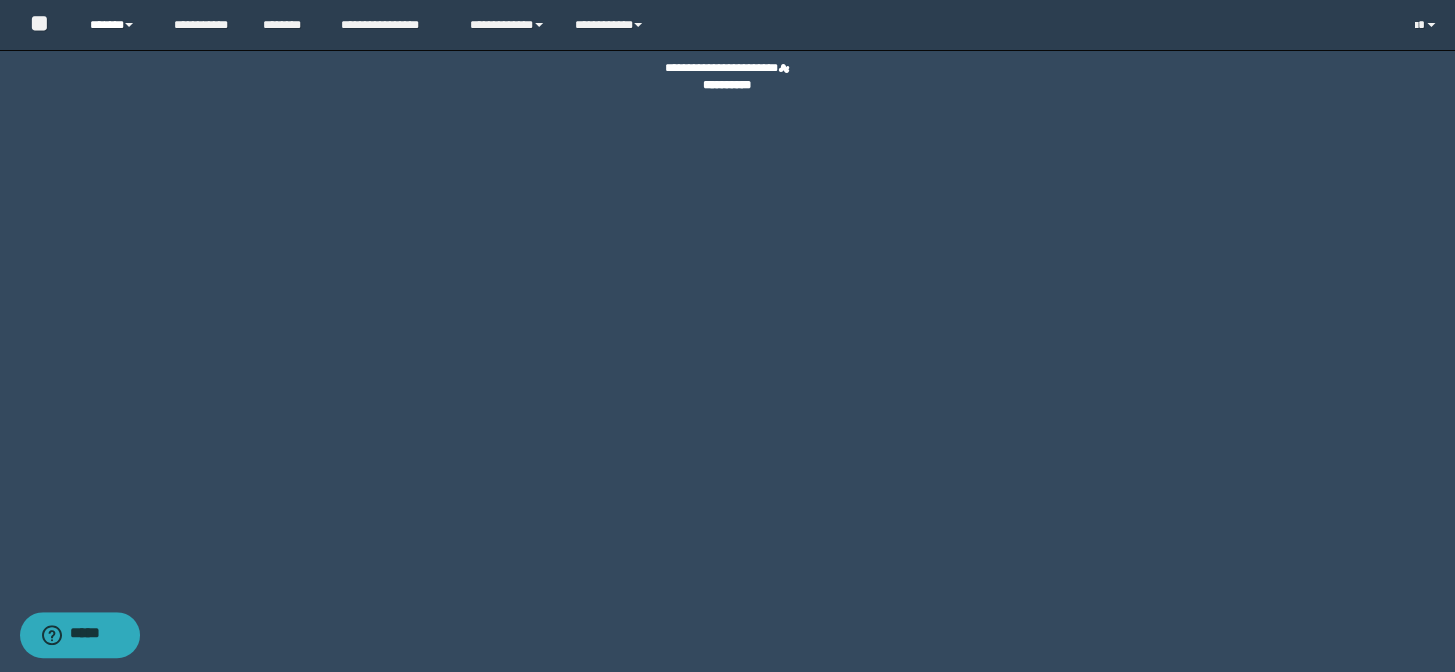 click on "******" at bounding box center [117, 25] 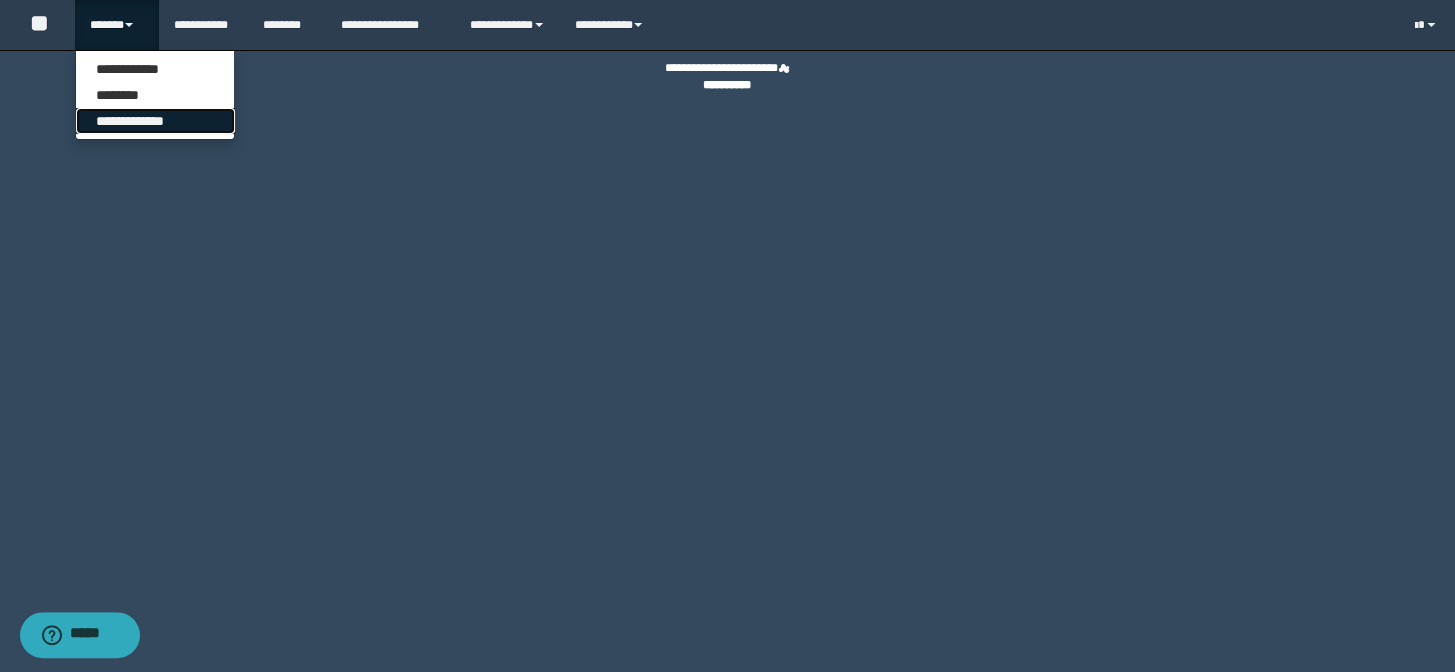 click on "**********" at bounding box center (155, 121) 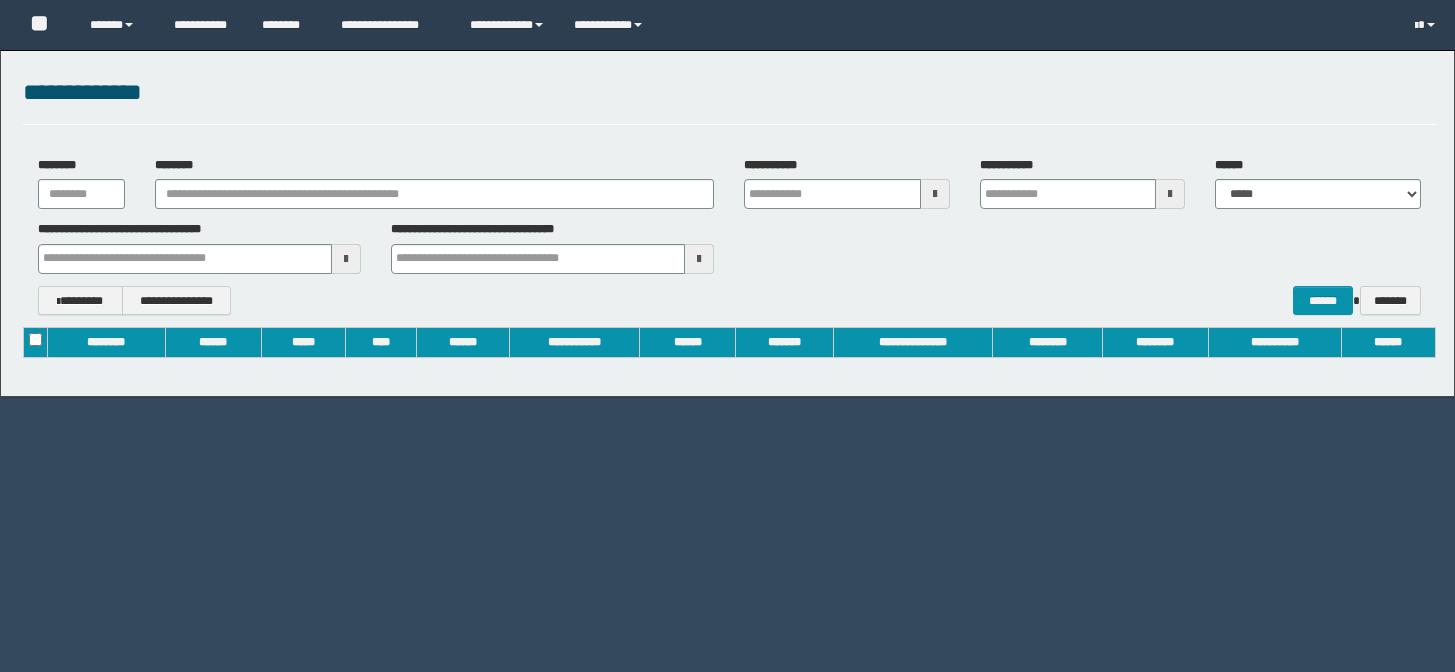 scroll, scrollTop: 0, scrollLeft: 0, axis: both 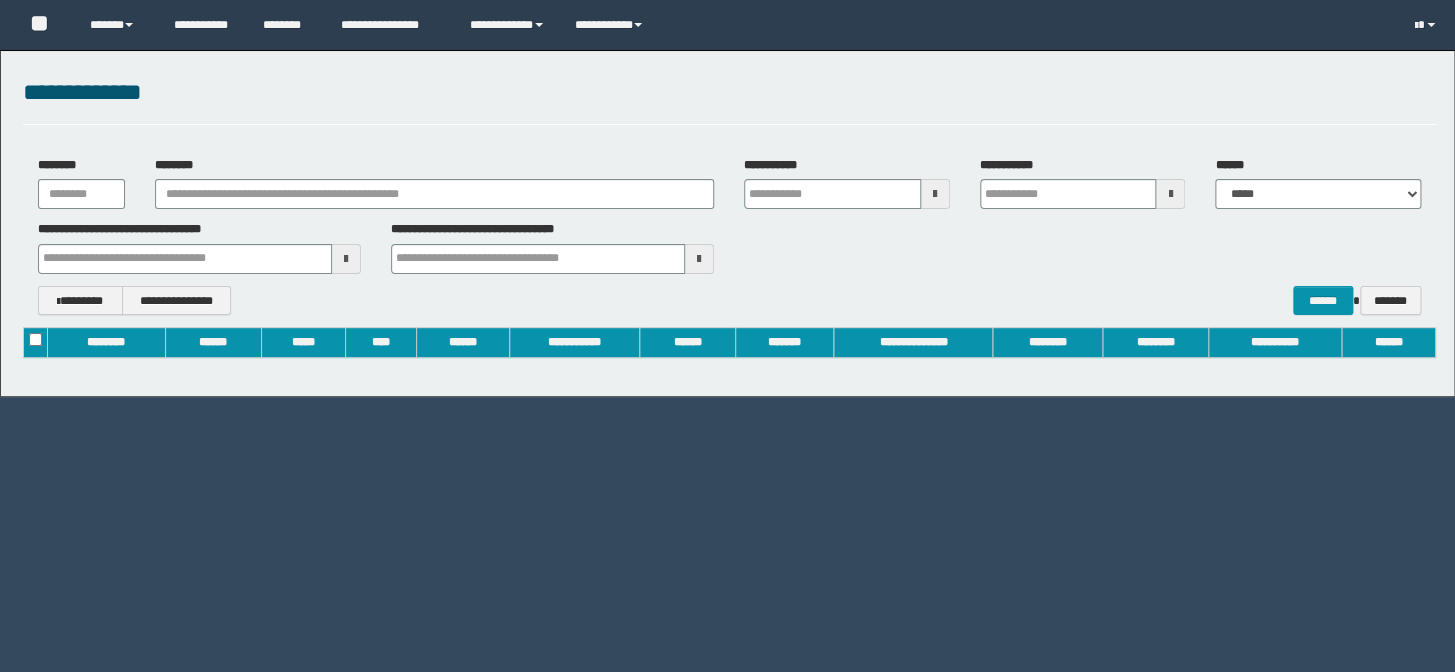 click on "********" at bounding box center [434, 183] 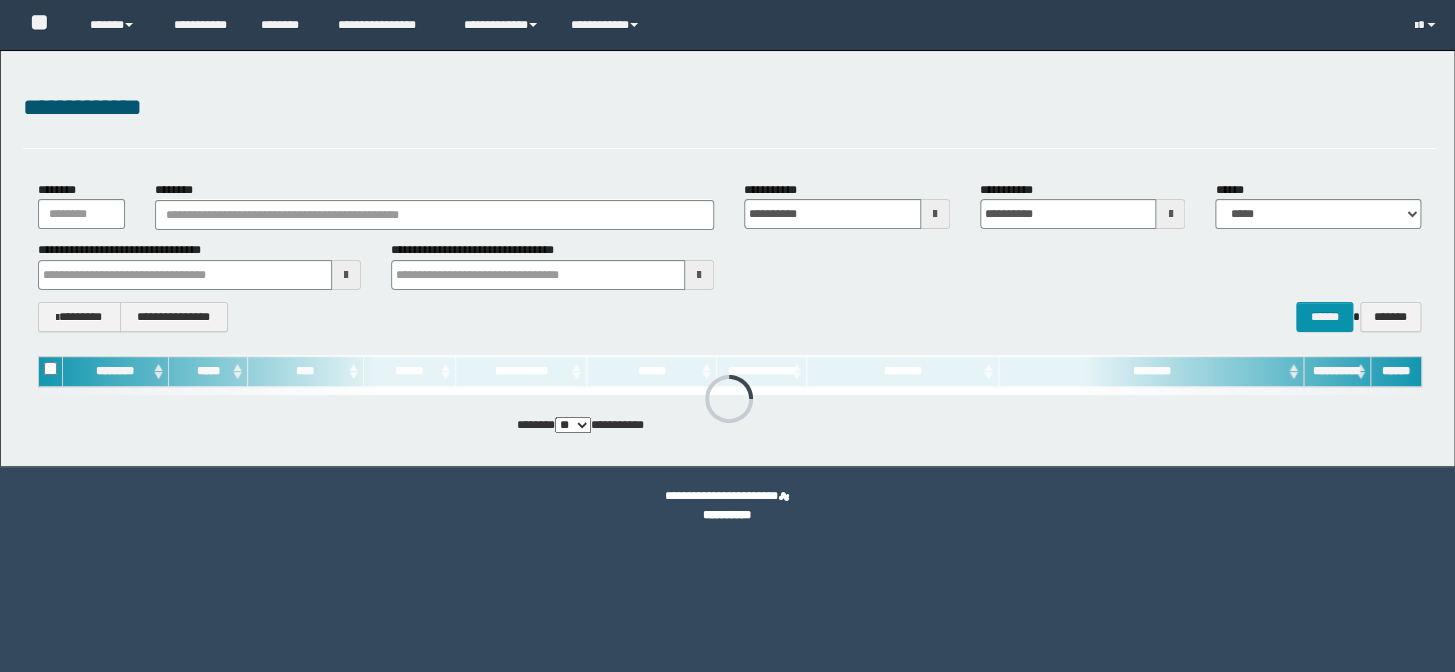 scroll, scrollTop: 0, scrollLeft: 0, axis: both 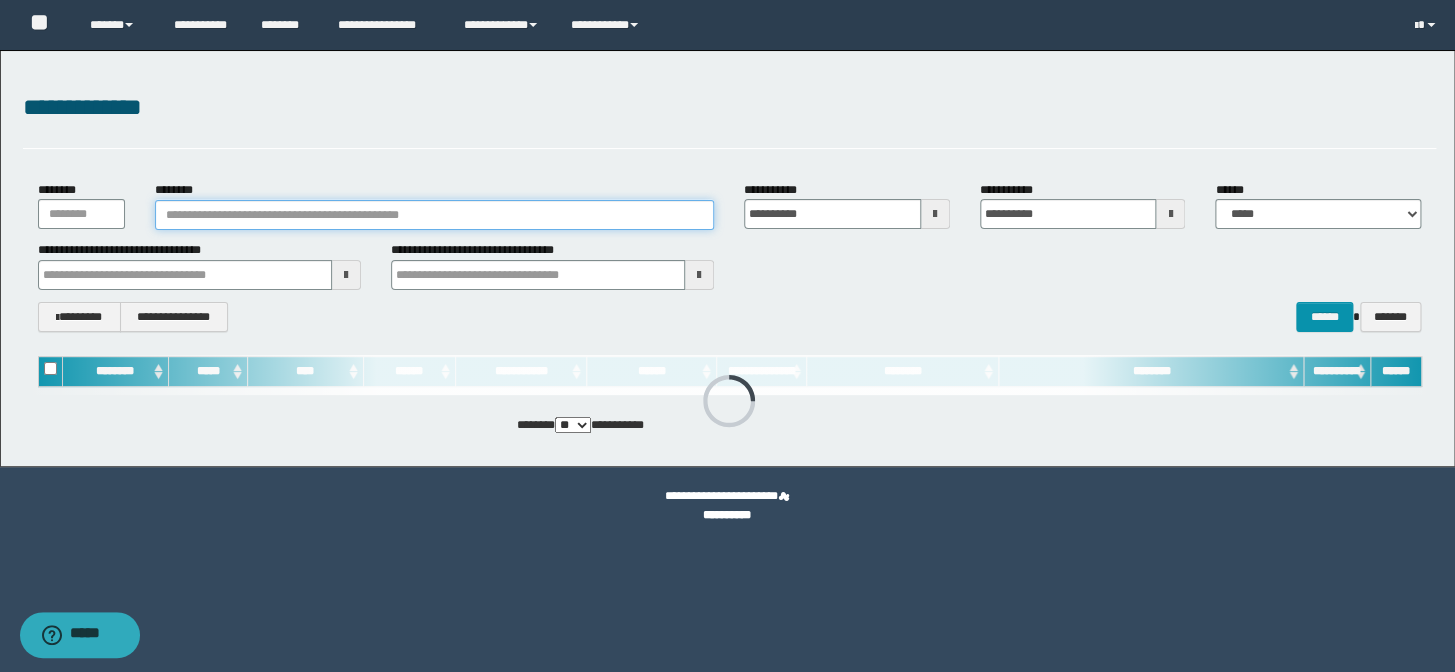 click on "********" at bounding box center (434, 215) 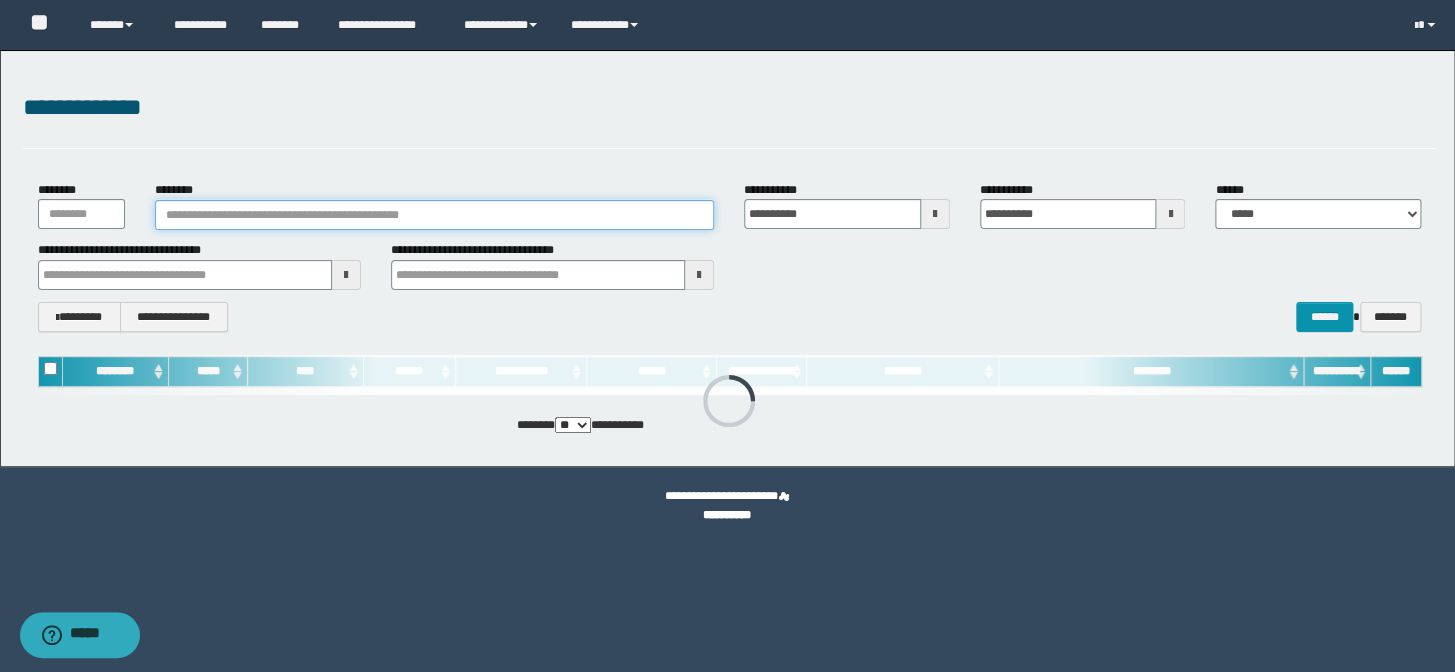 type on "*" 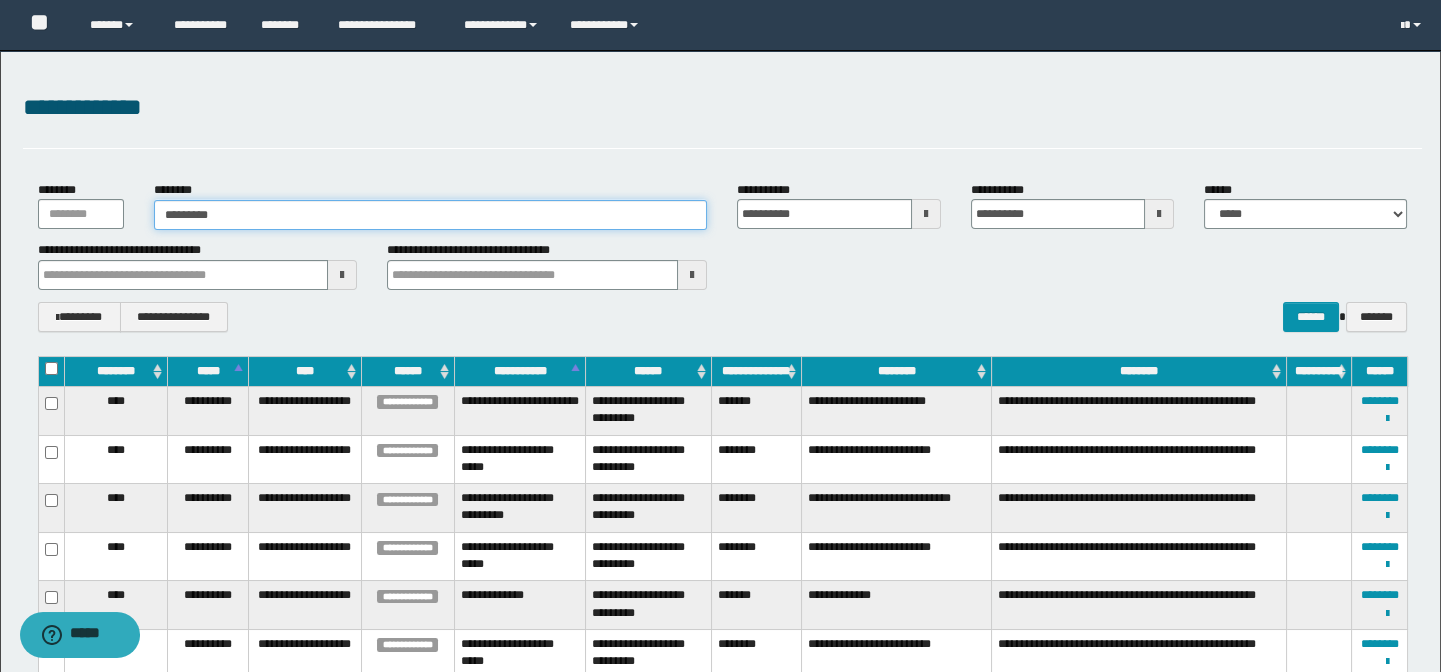 type on "**********" 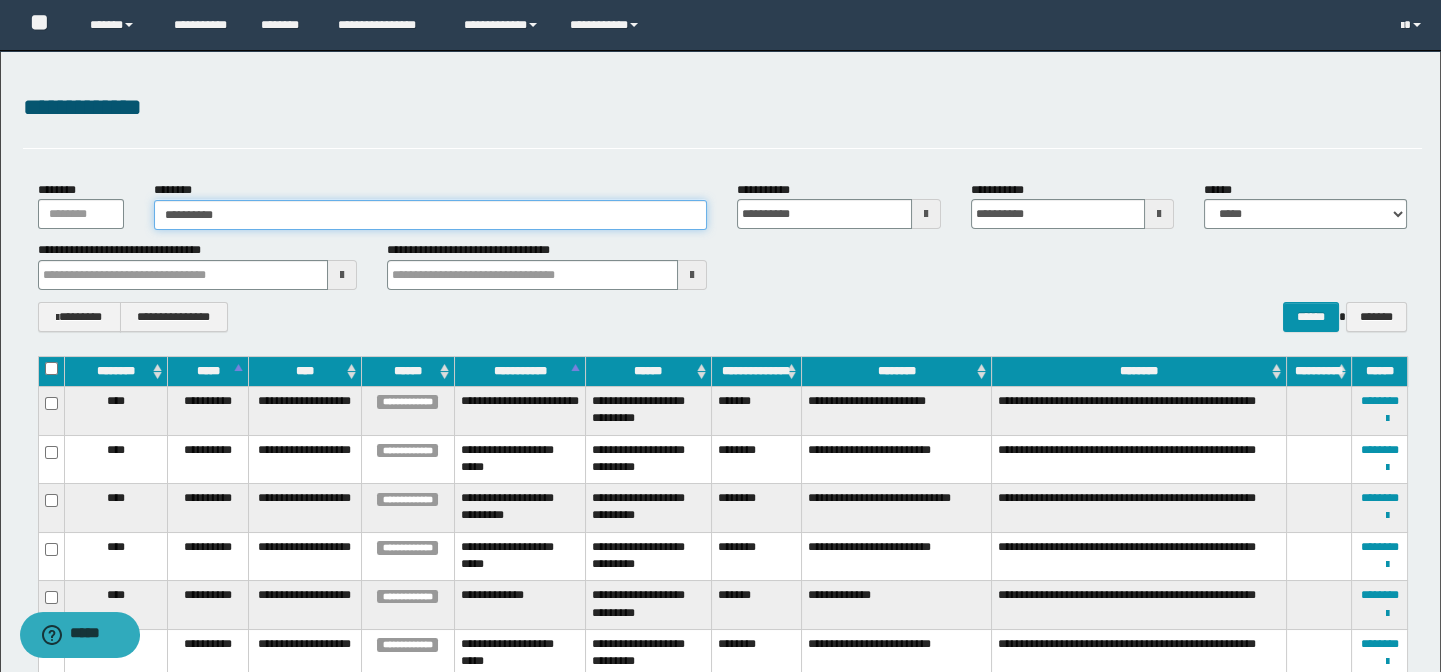 type on "**********" 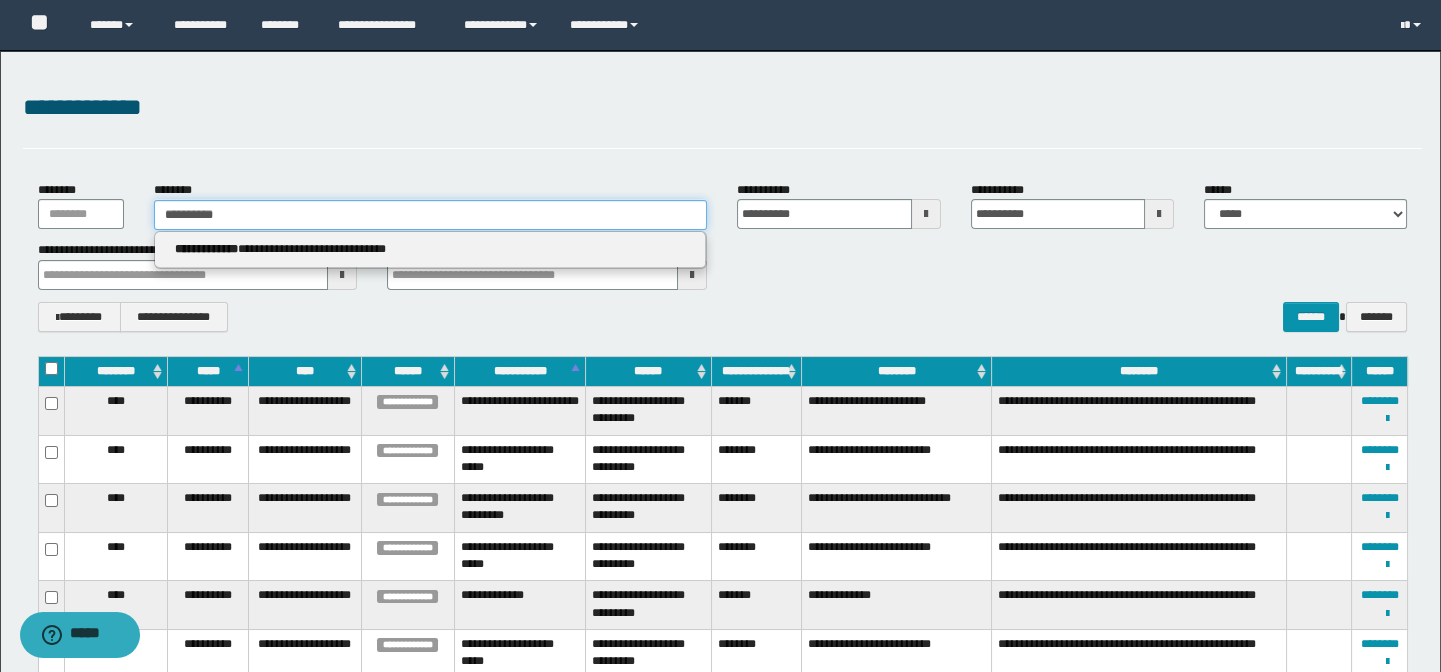 type on "**********" 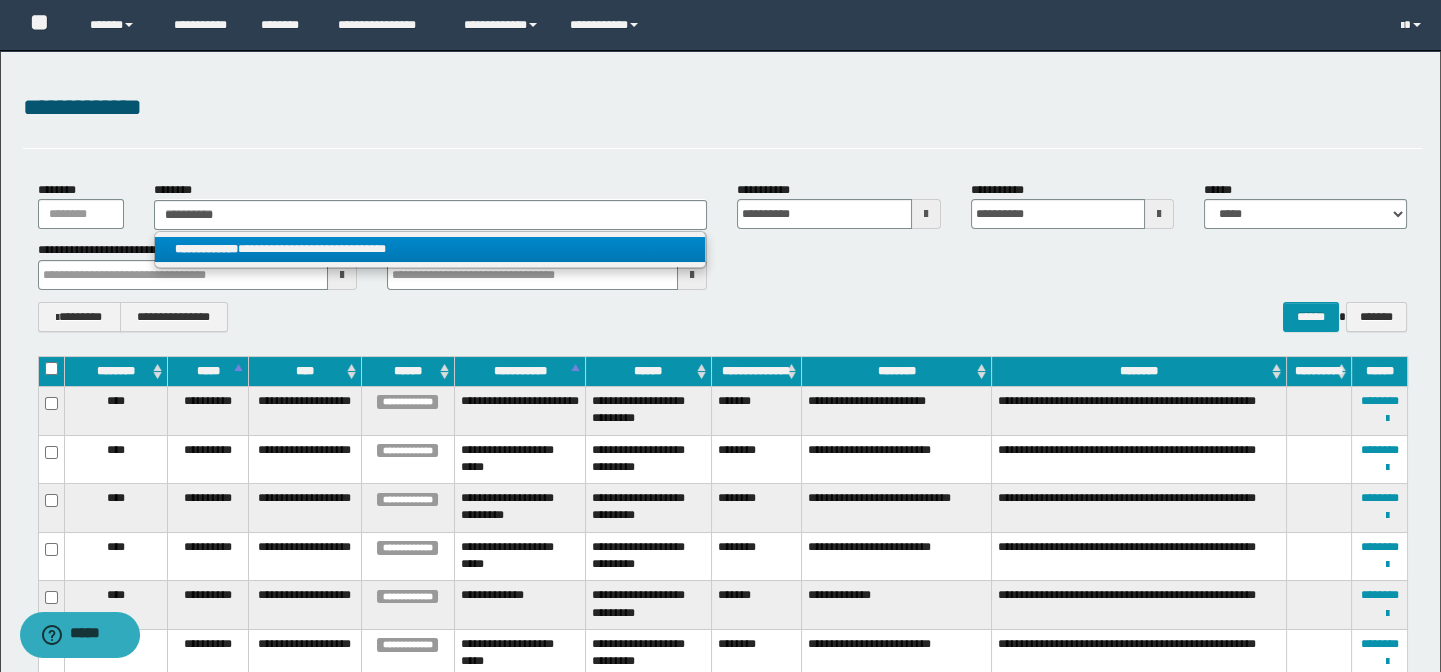 click on "**********" at bounding box center (430, 249) 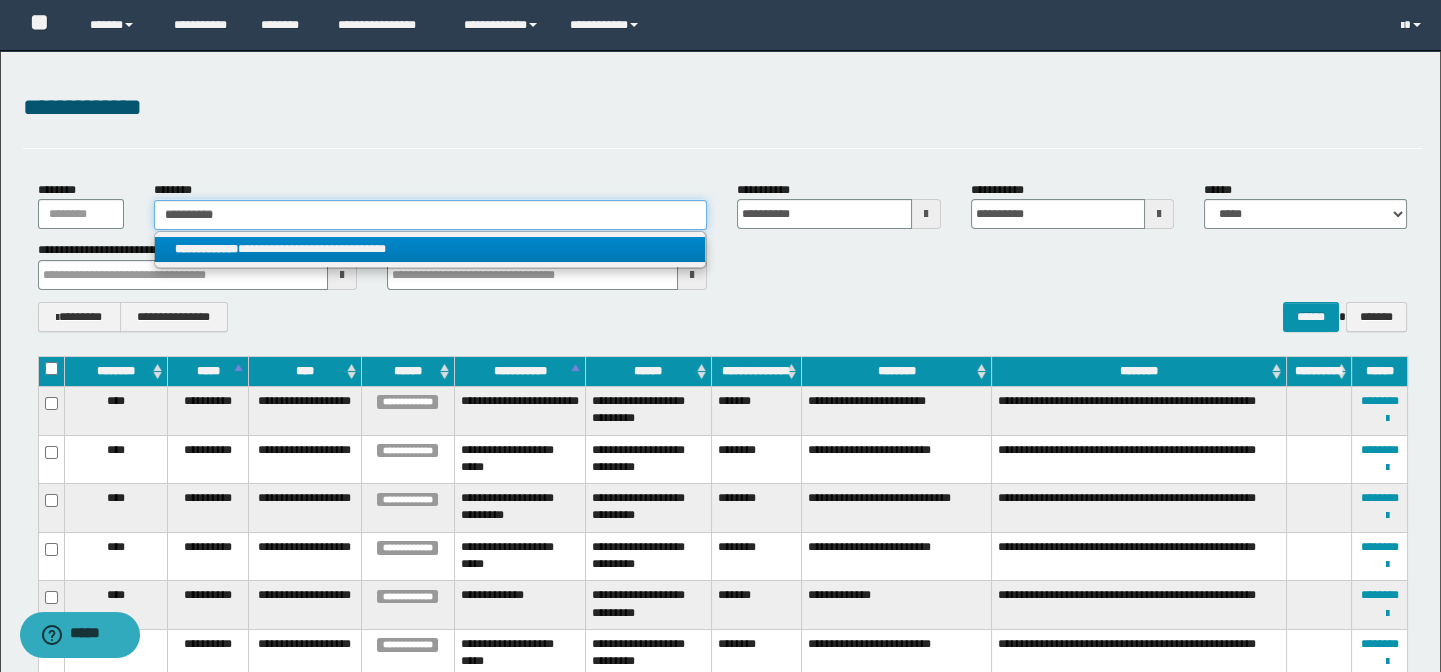 type 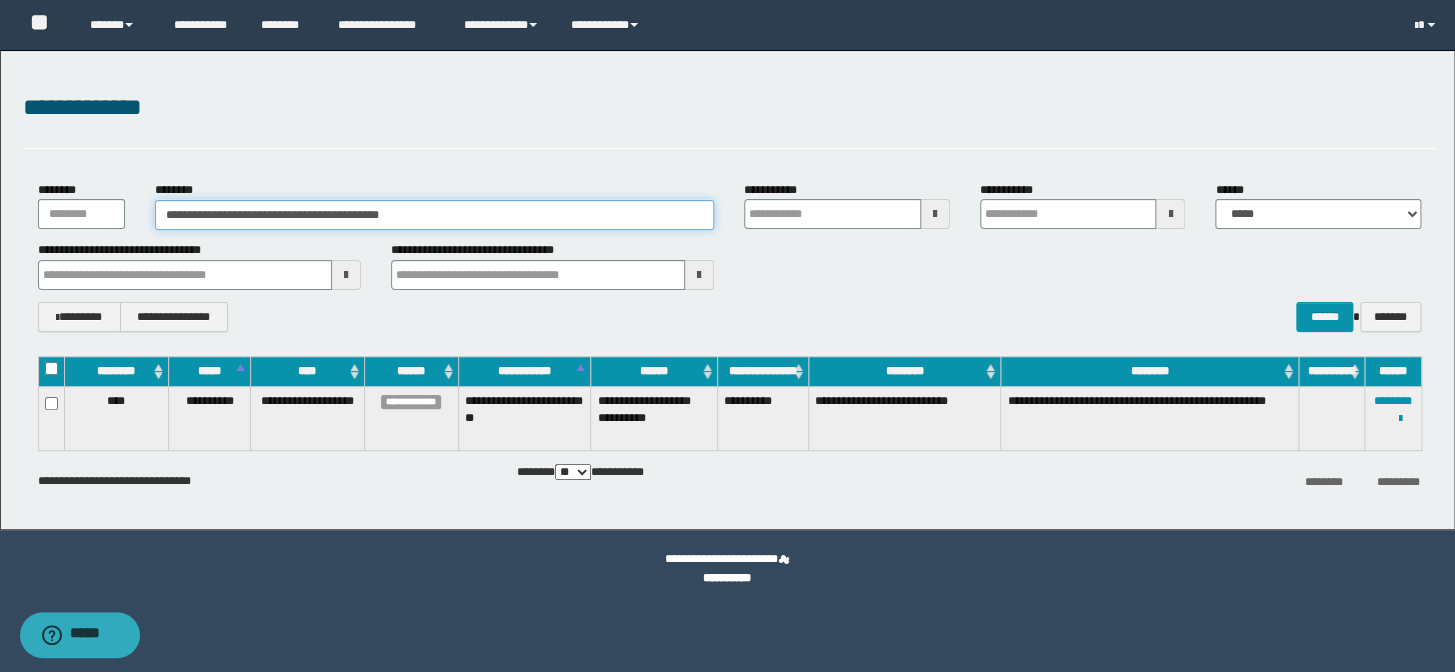type 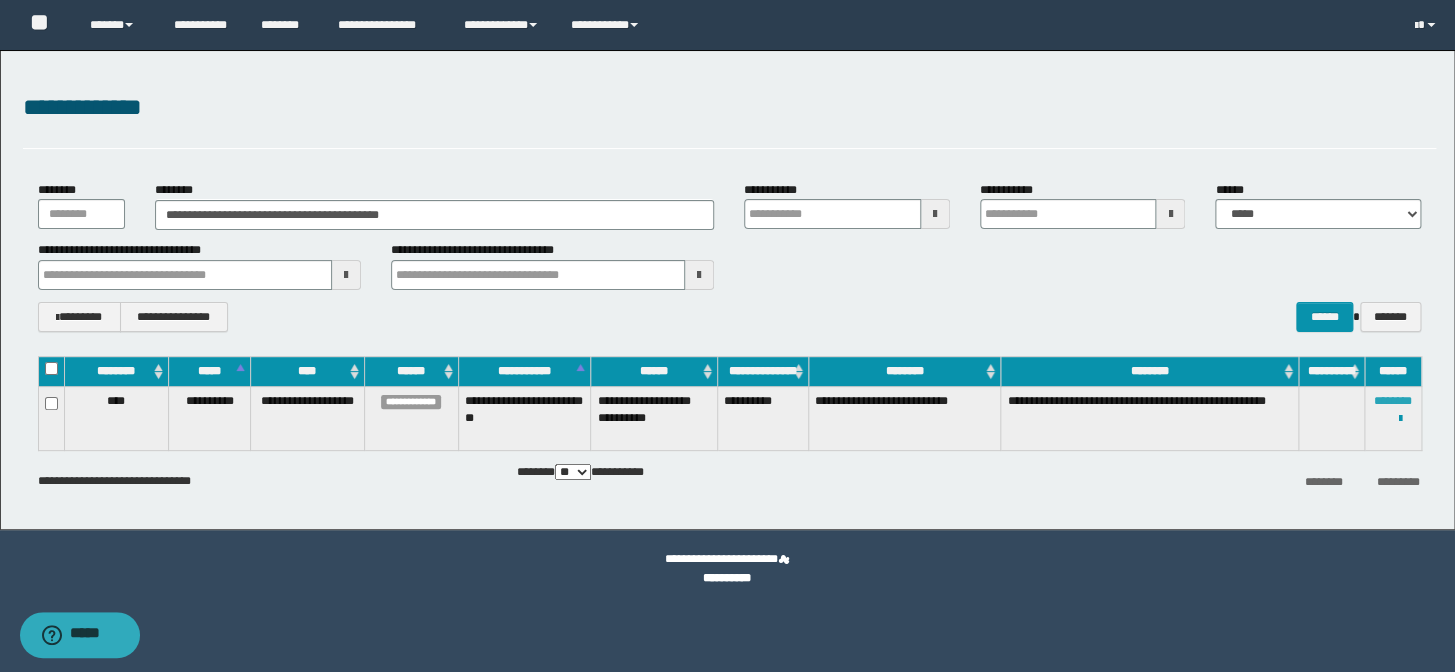 click on "********" at bounding box center (1393, 401) 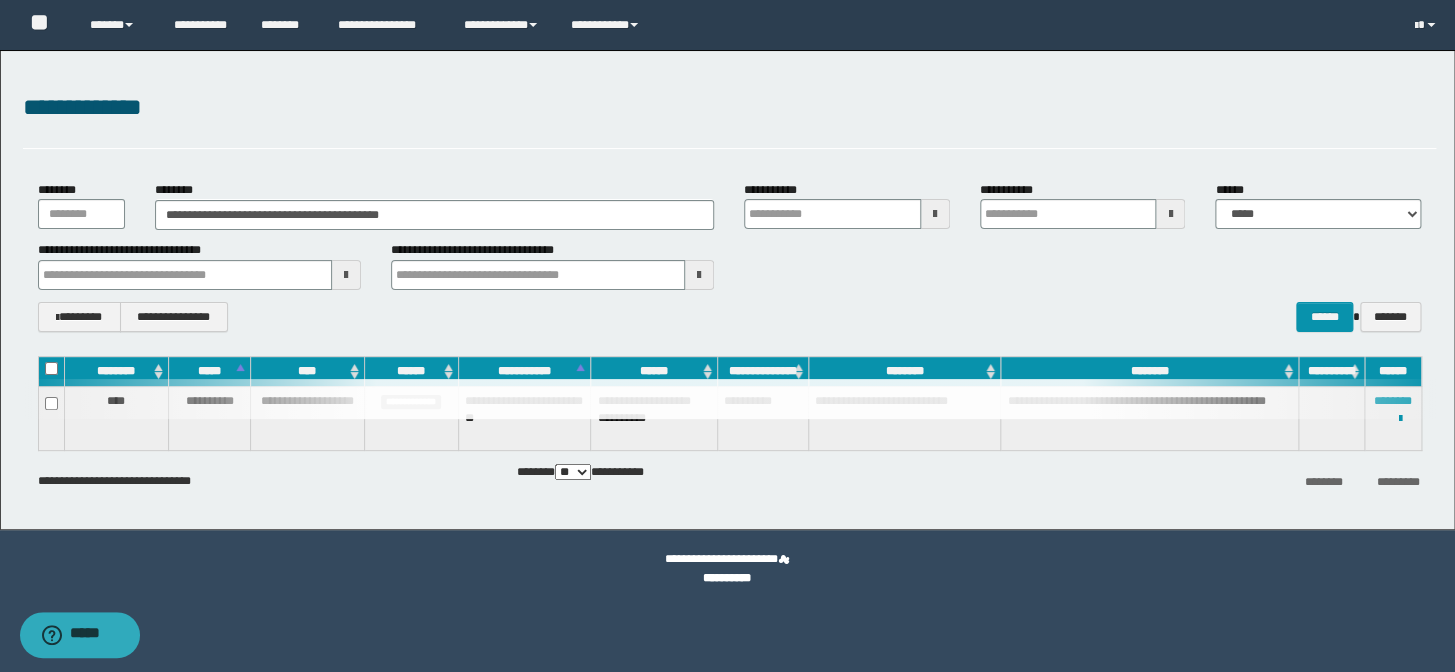 type 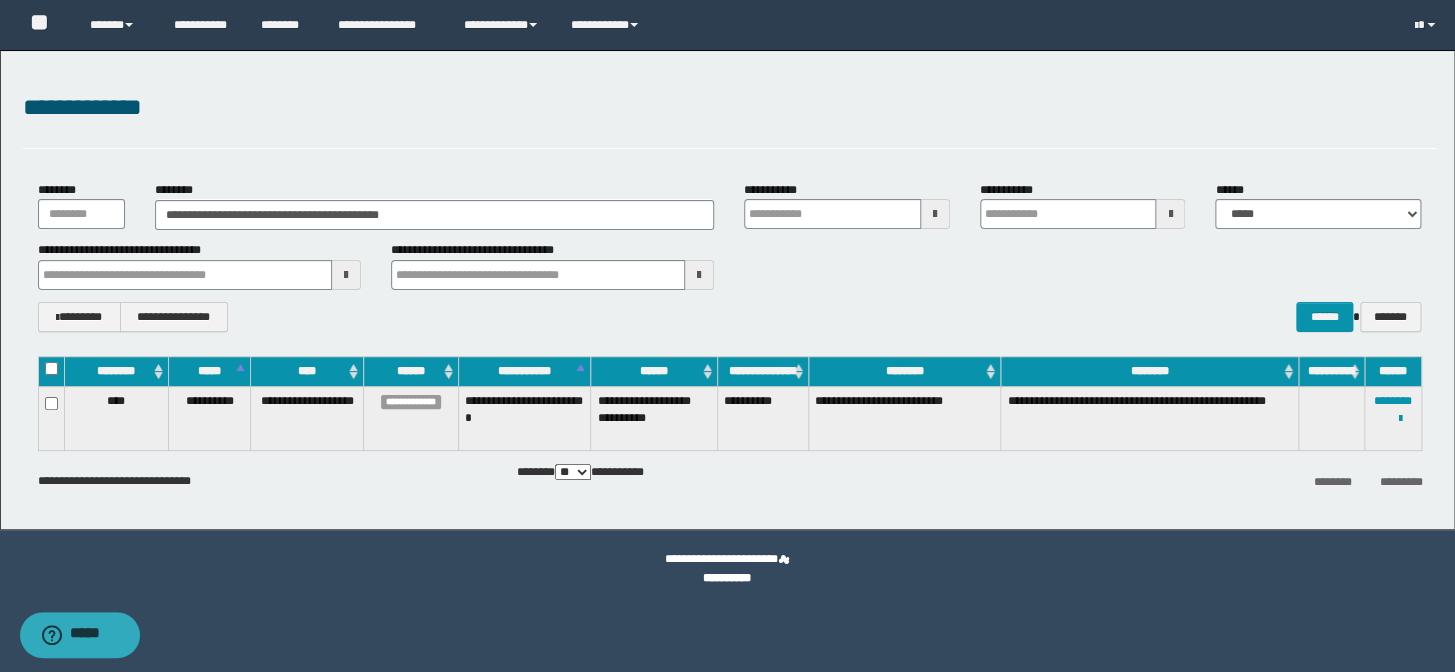 type 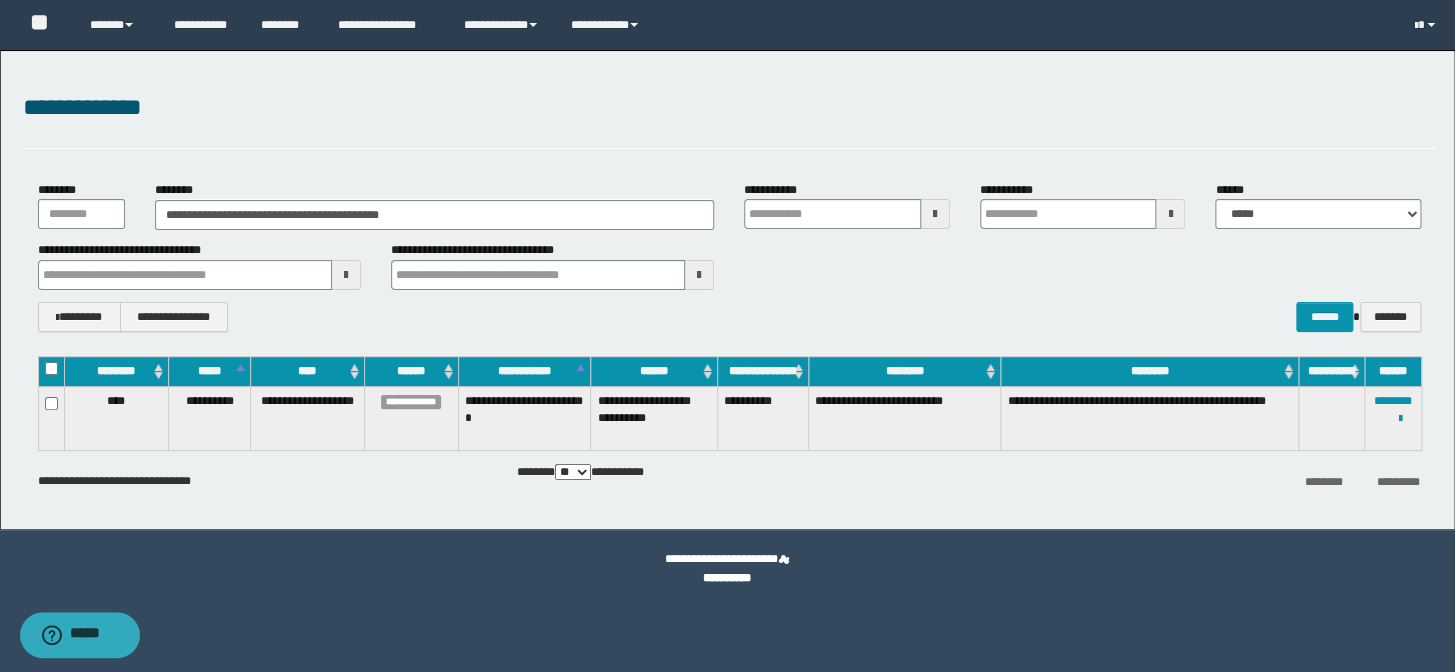 type 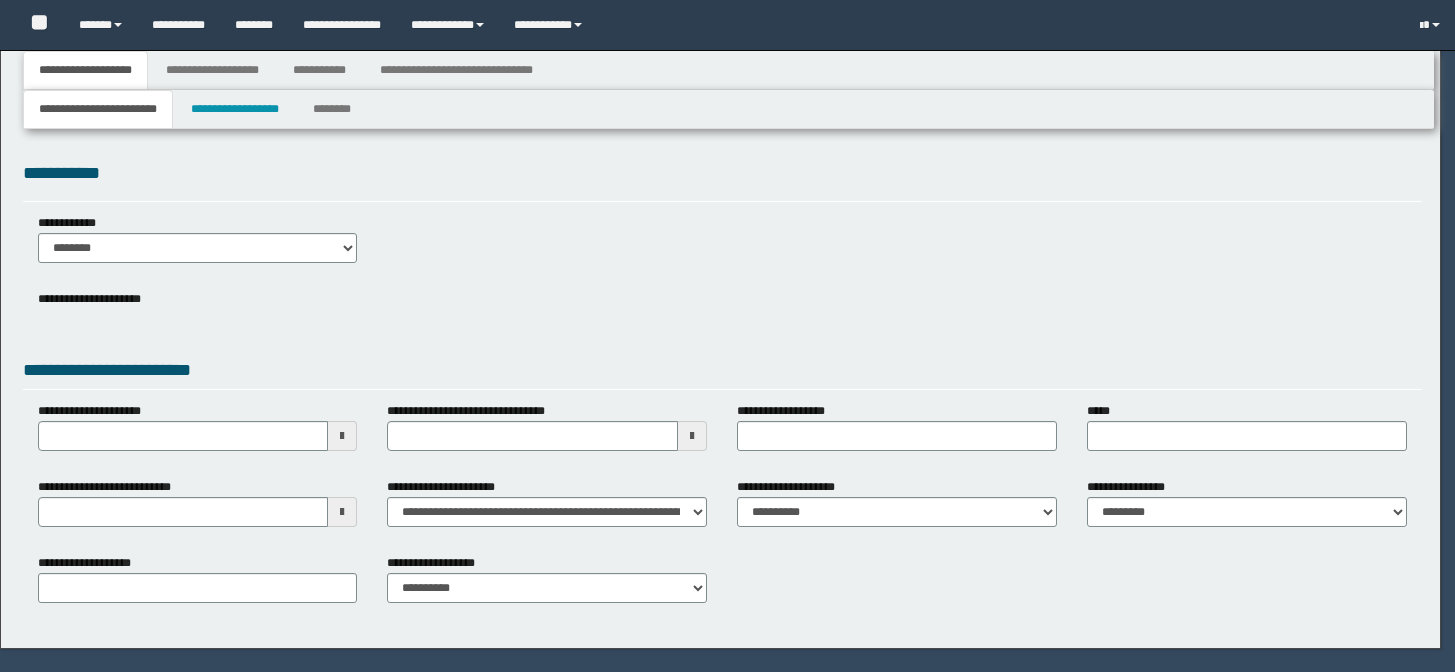 scroll, scrollTop: 0, scrollLeft: 0, axis: both 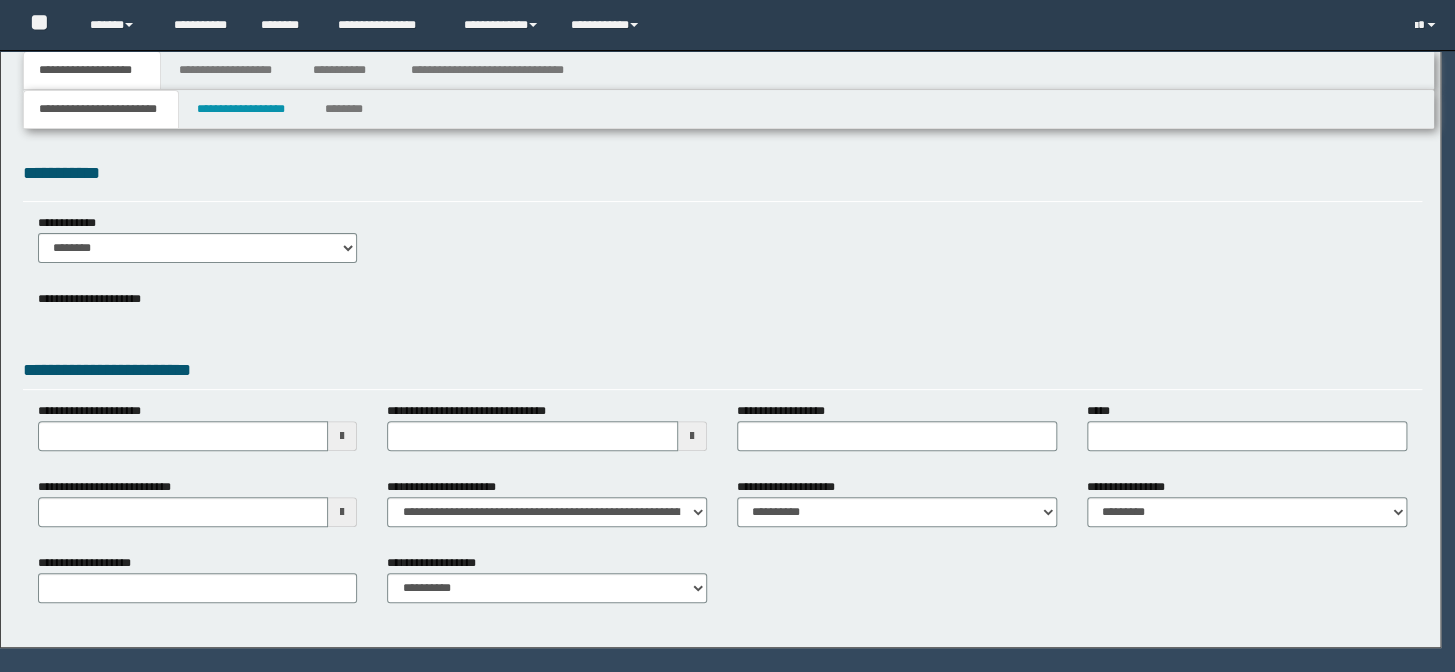 select on "*" 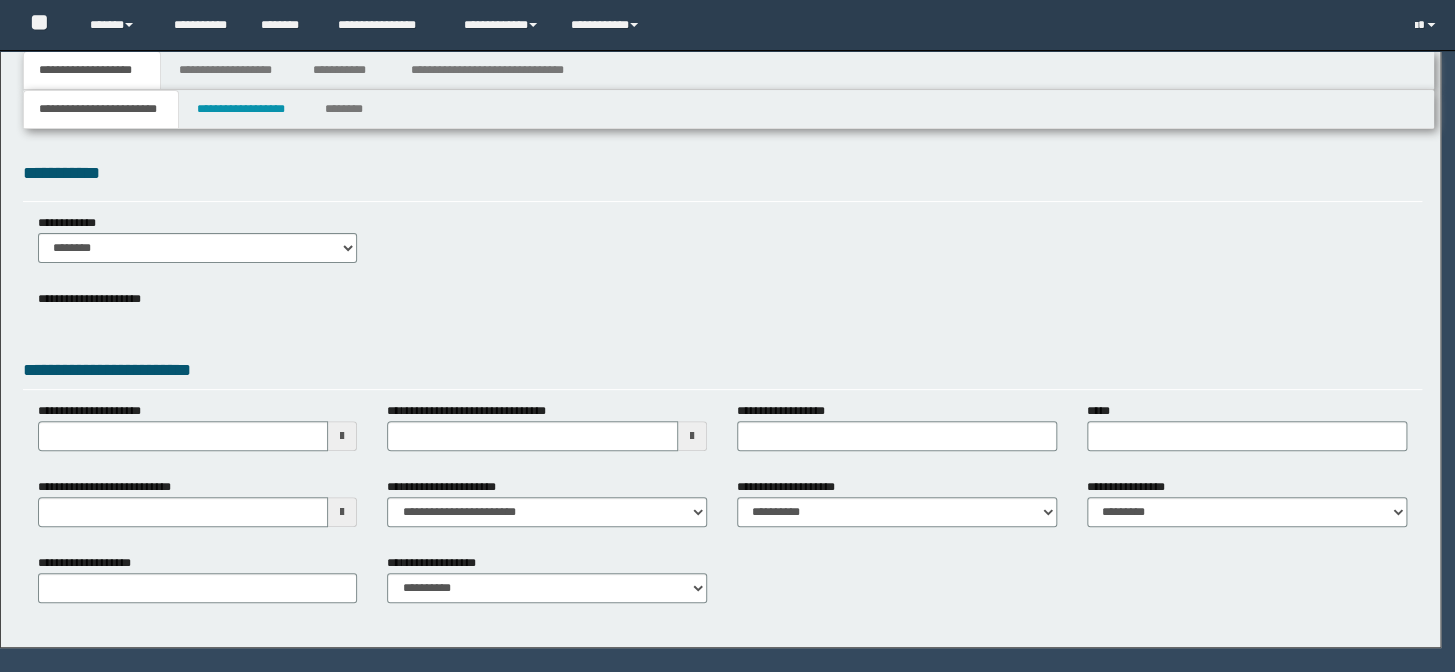 select on "*" 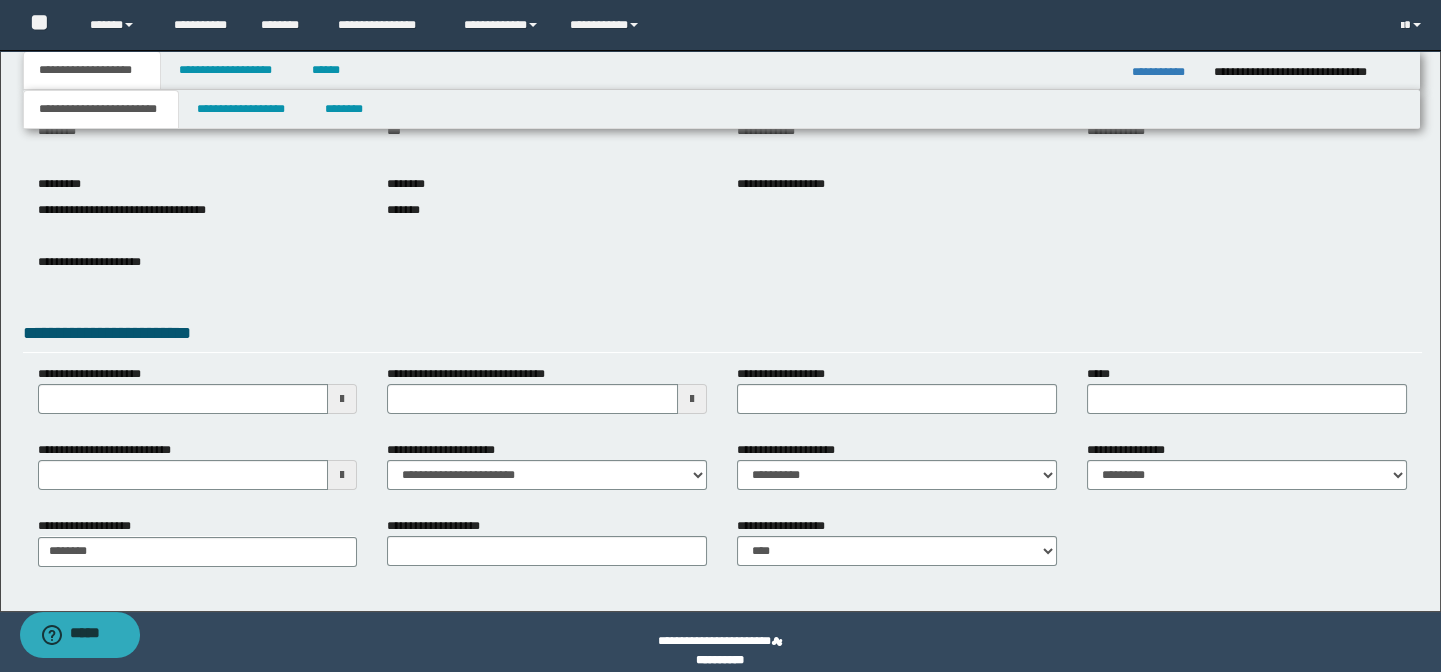 scroll, scrollTop: 211, scrollLeft: 0, axis: vertical 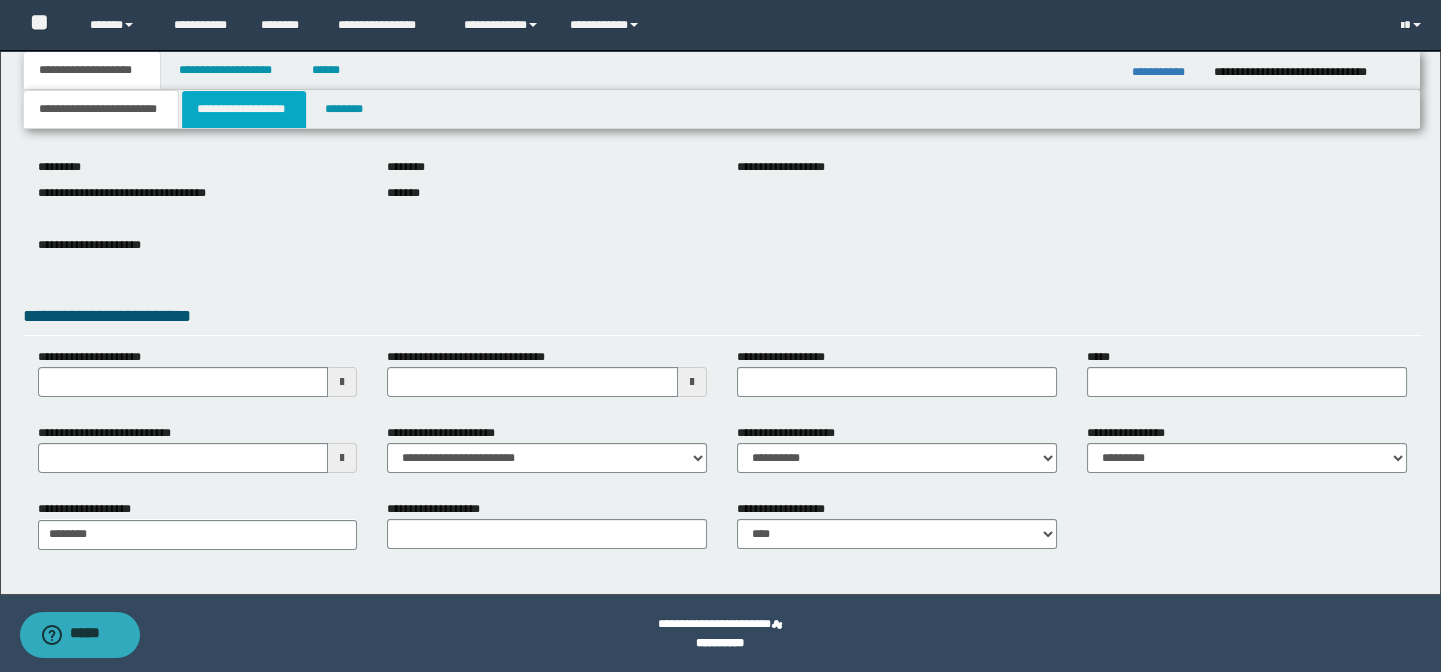 click on "**********" at bounding box center (244, 109) 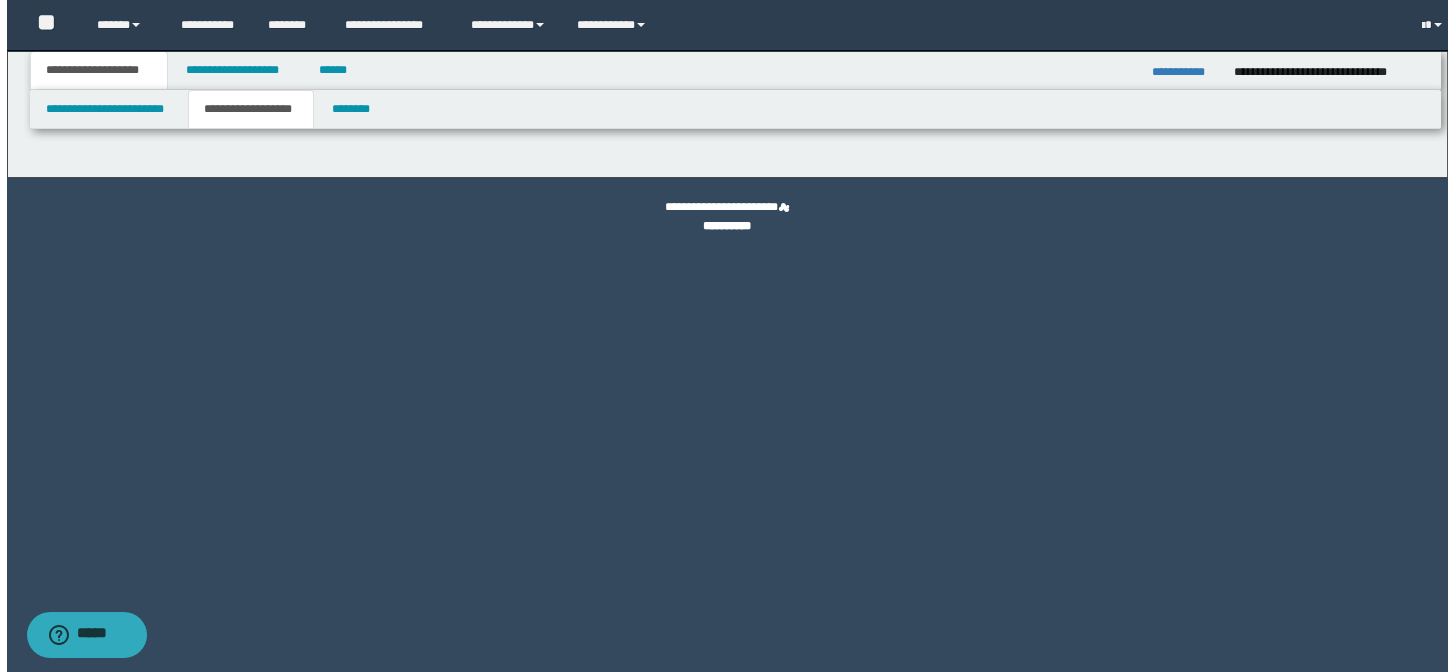 scroll, scrollTop: 0, scrollLeft: 0, axis: both 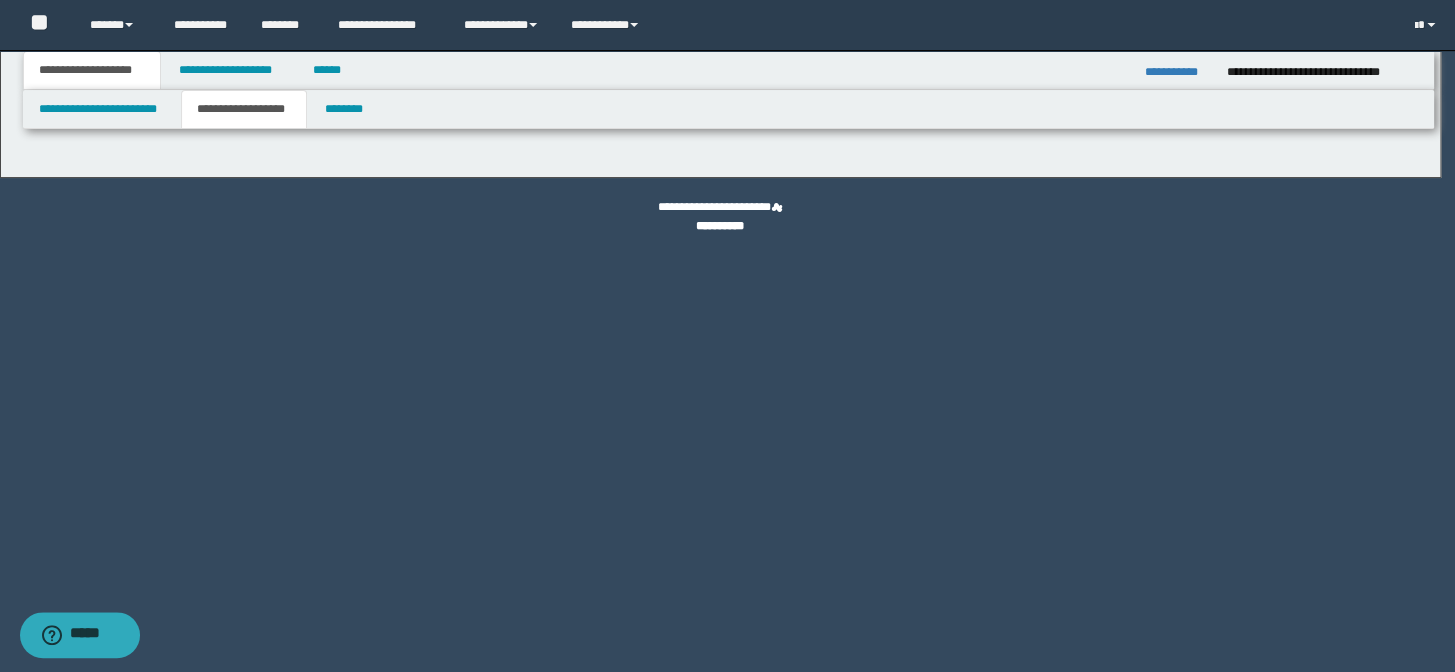 type on "**********" 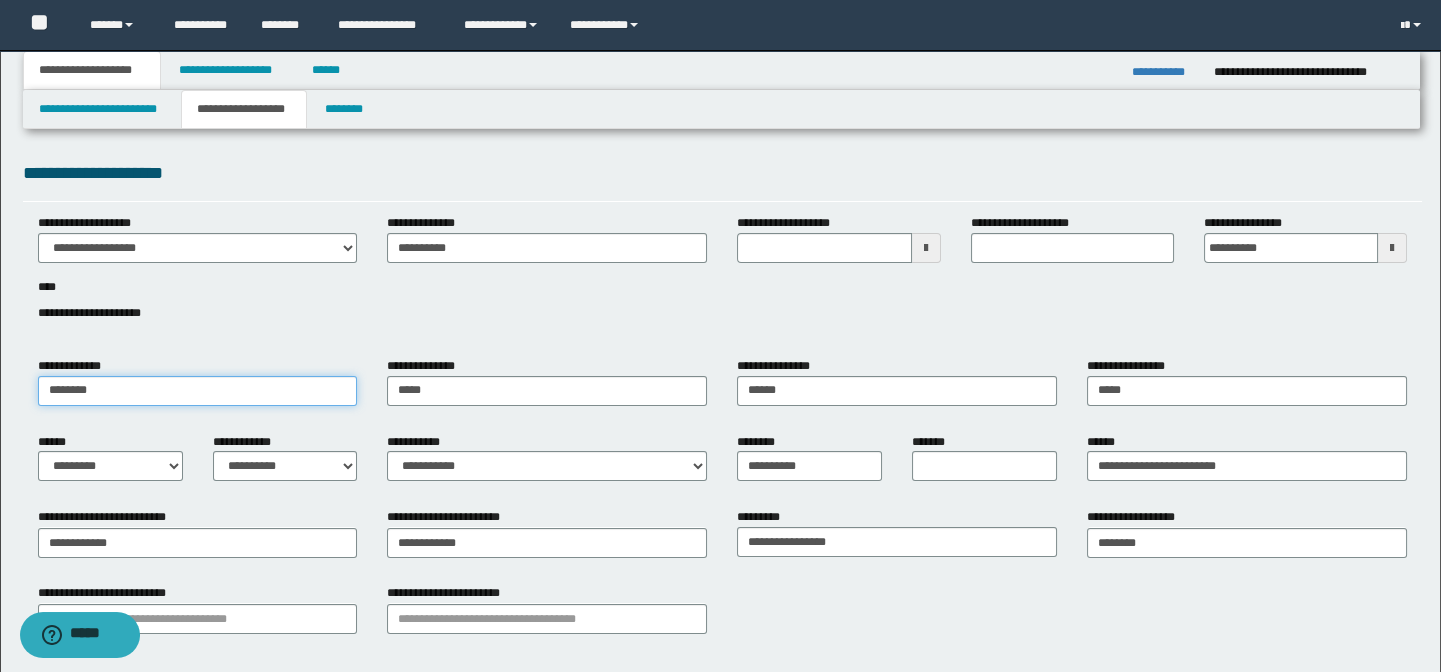 click on "********" at bounding box center (198, 391) 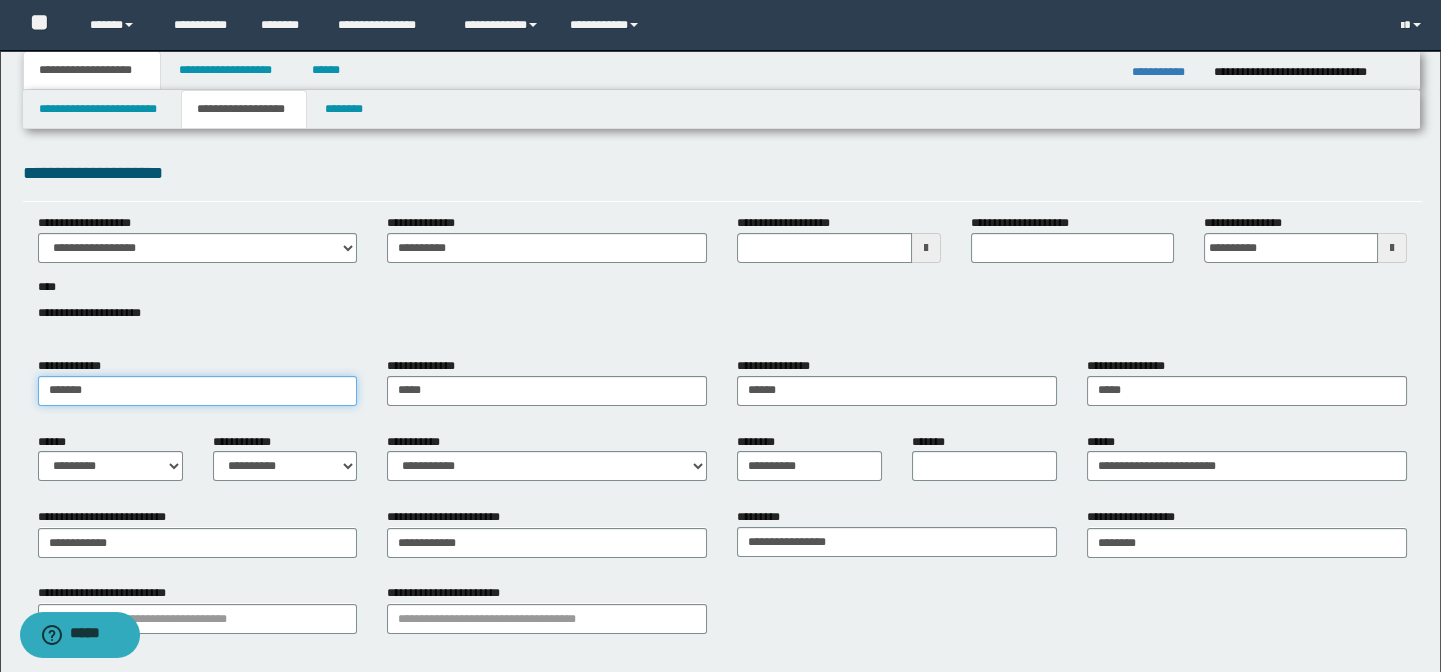 type on "*******" 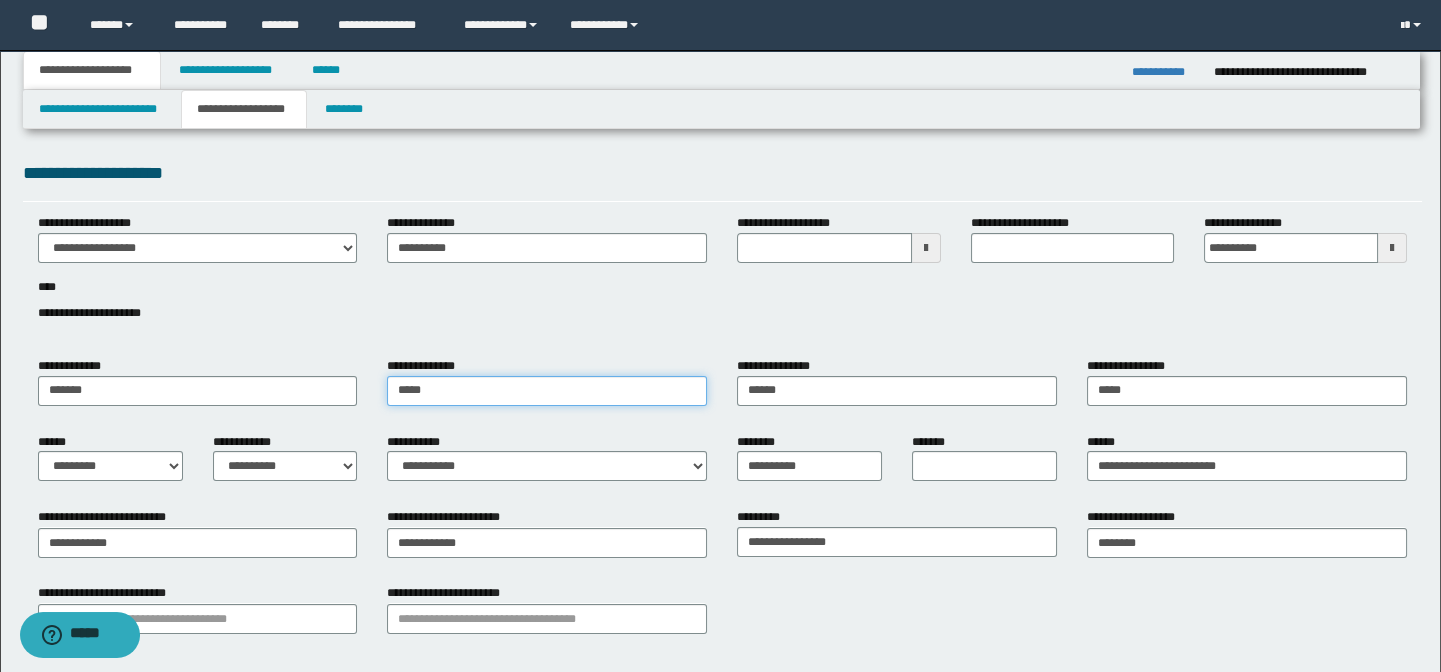 click on "*****" at bounding box center (547, 391) 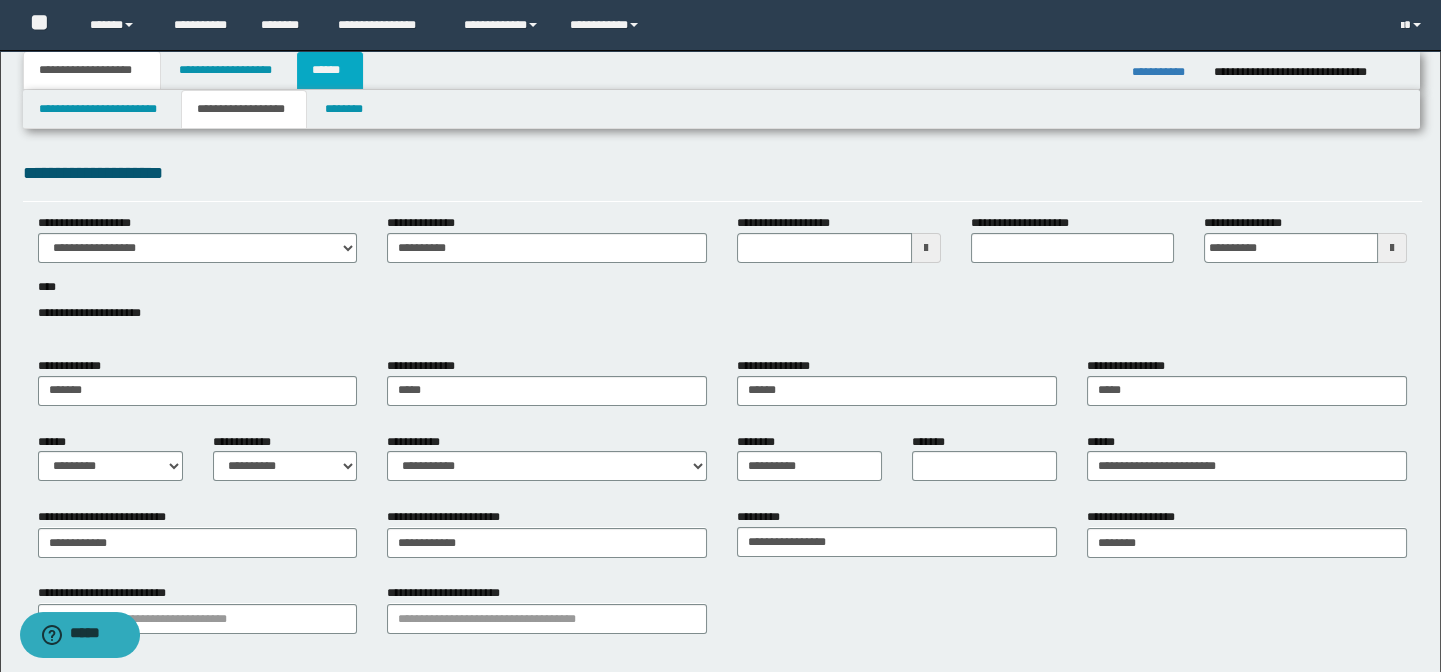 click on "******" at bounding box center [330, 70] 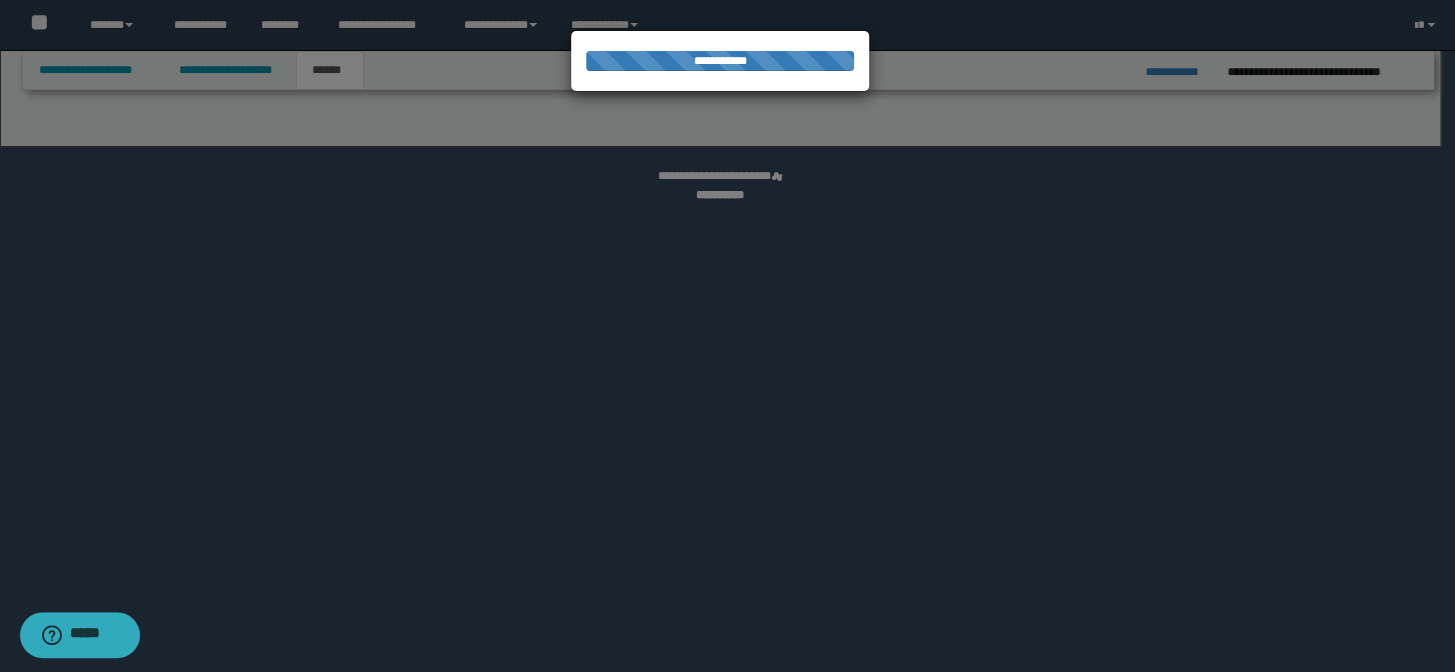 select on "**" 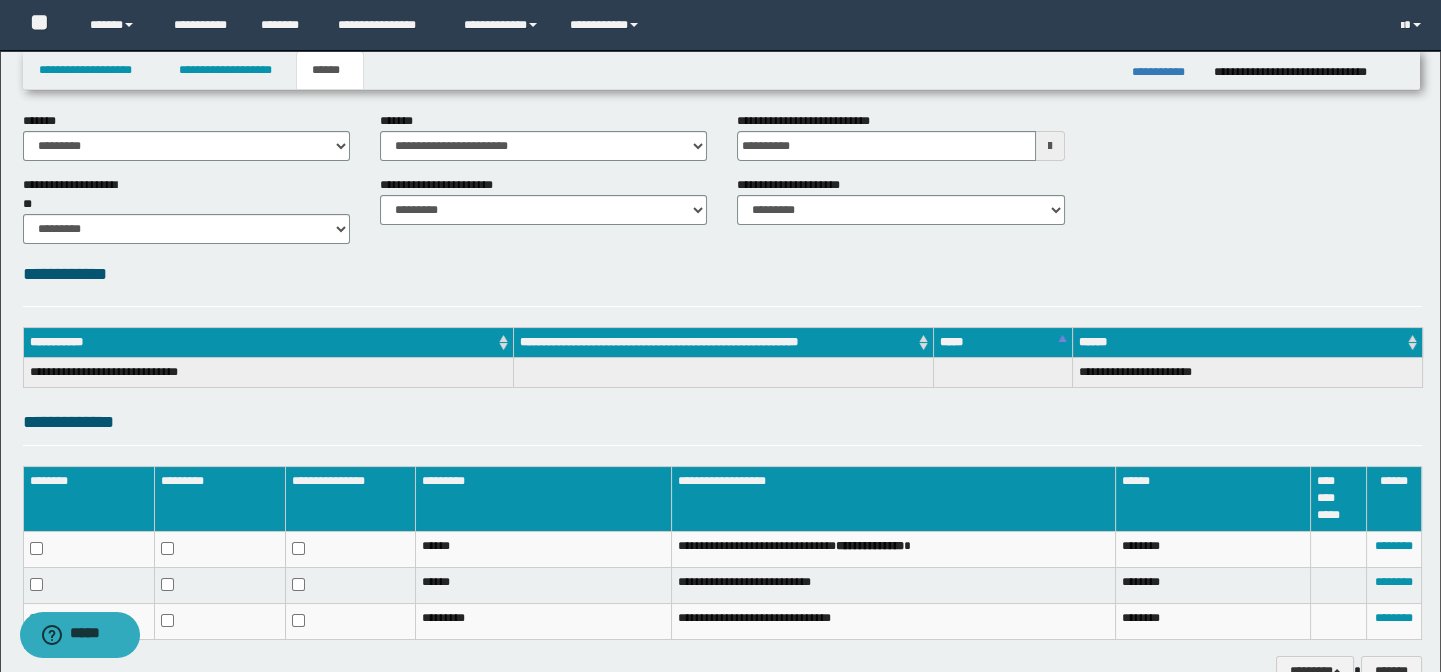 scroll, scrollTop: 193, scrollLeft: 0, axis: vertical 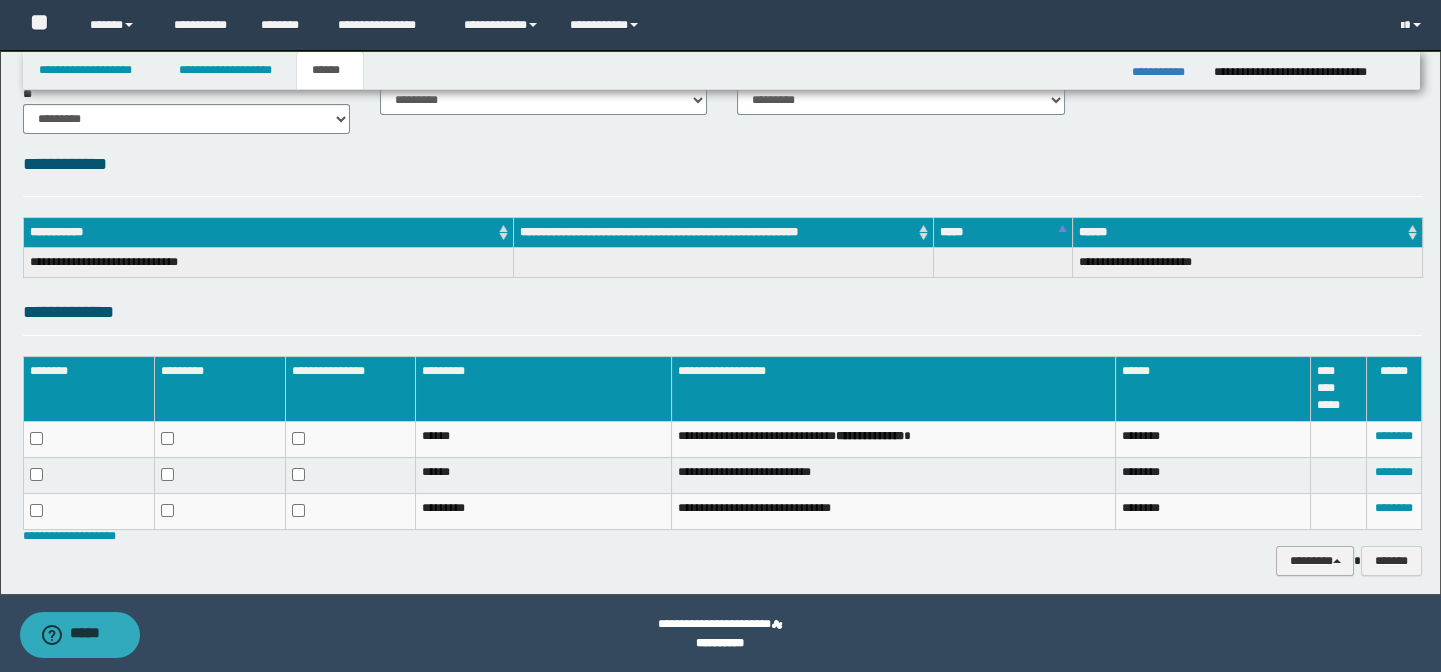 click at bounding box center (1337, 561) 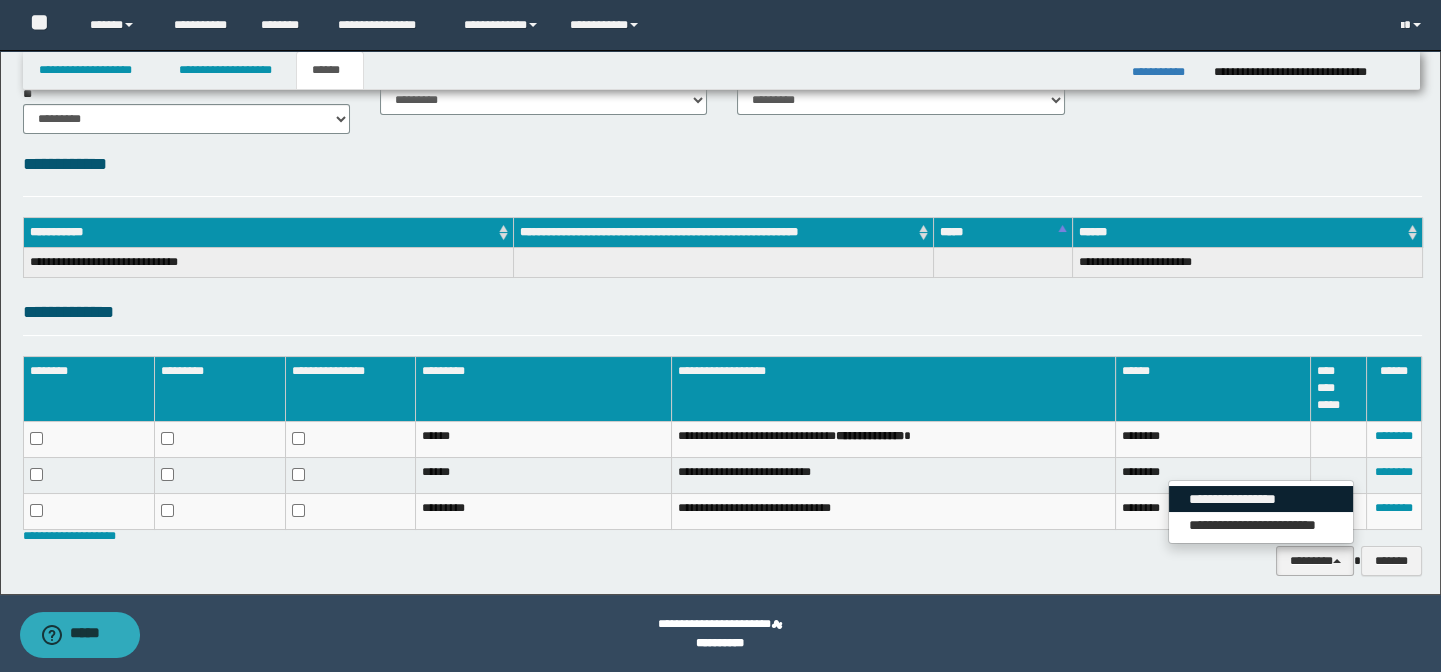 click on "**********" at bounding box center [1261, 499] 